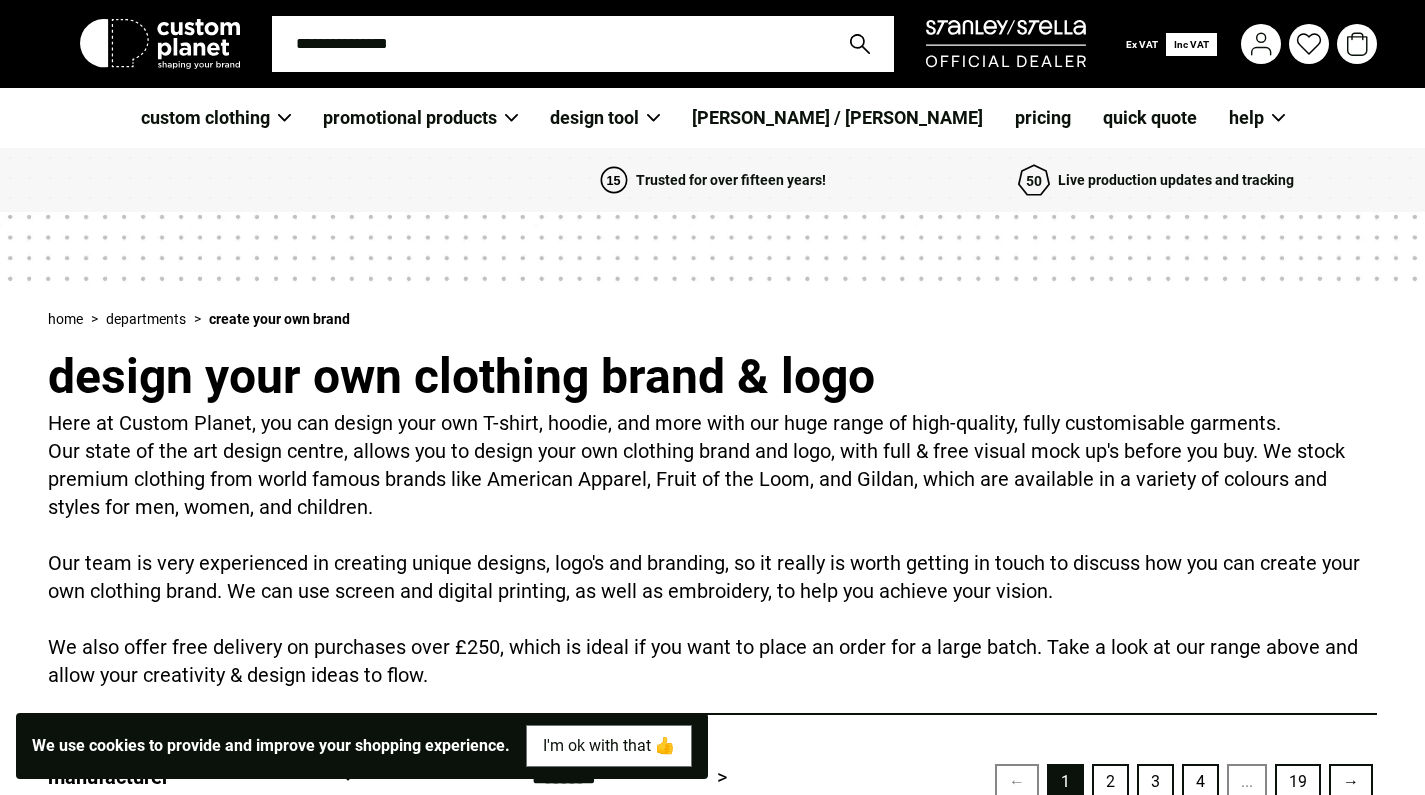 scroll, scrollTop: 0, scrollLeft: 0, axis: both 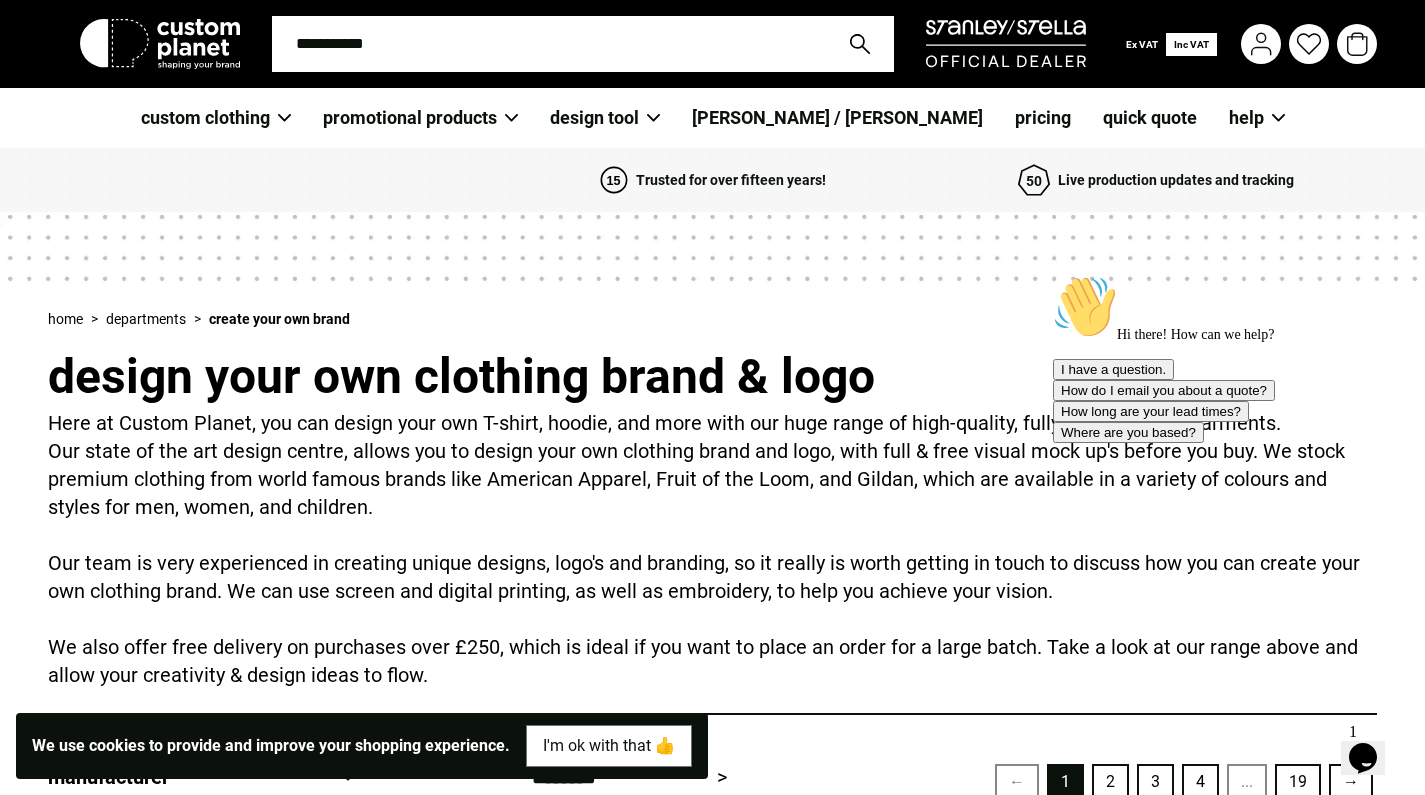 click on "I'm ok with that 👍" at bounding box center [609, 746] 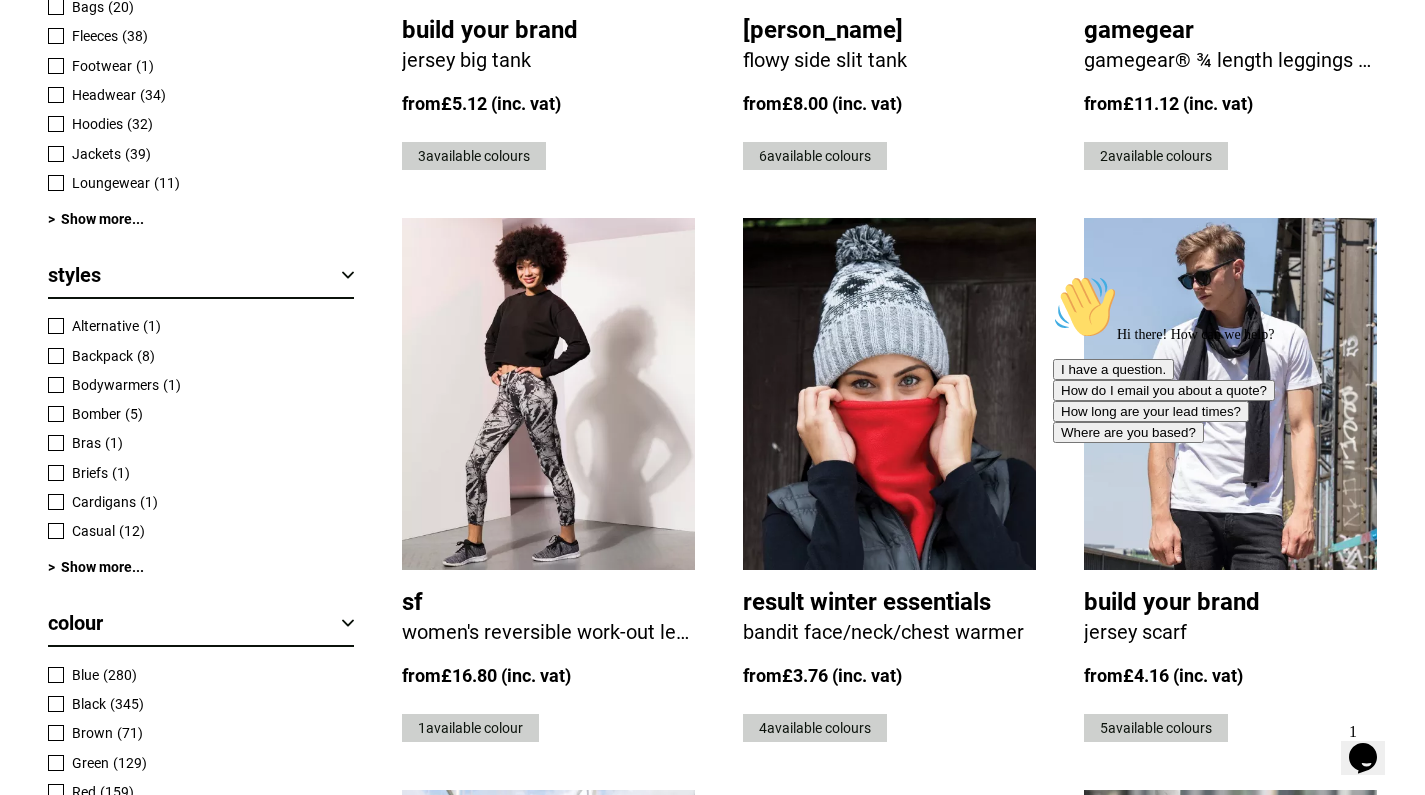 scroll, scrollTop: 1229, scrollLeft: 0, axis: vertical 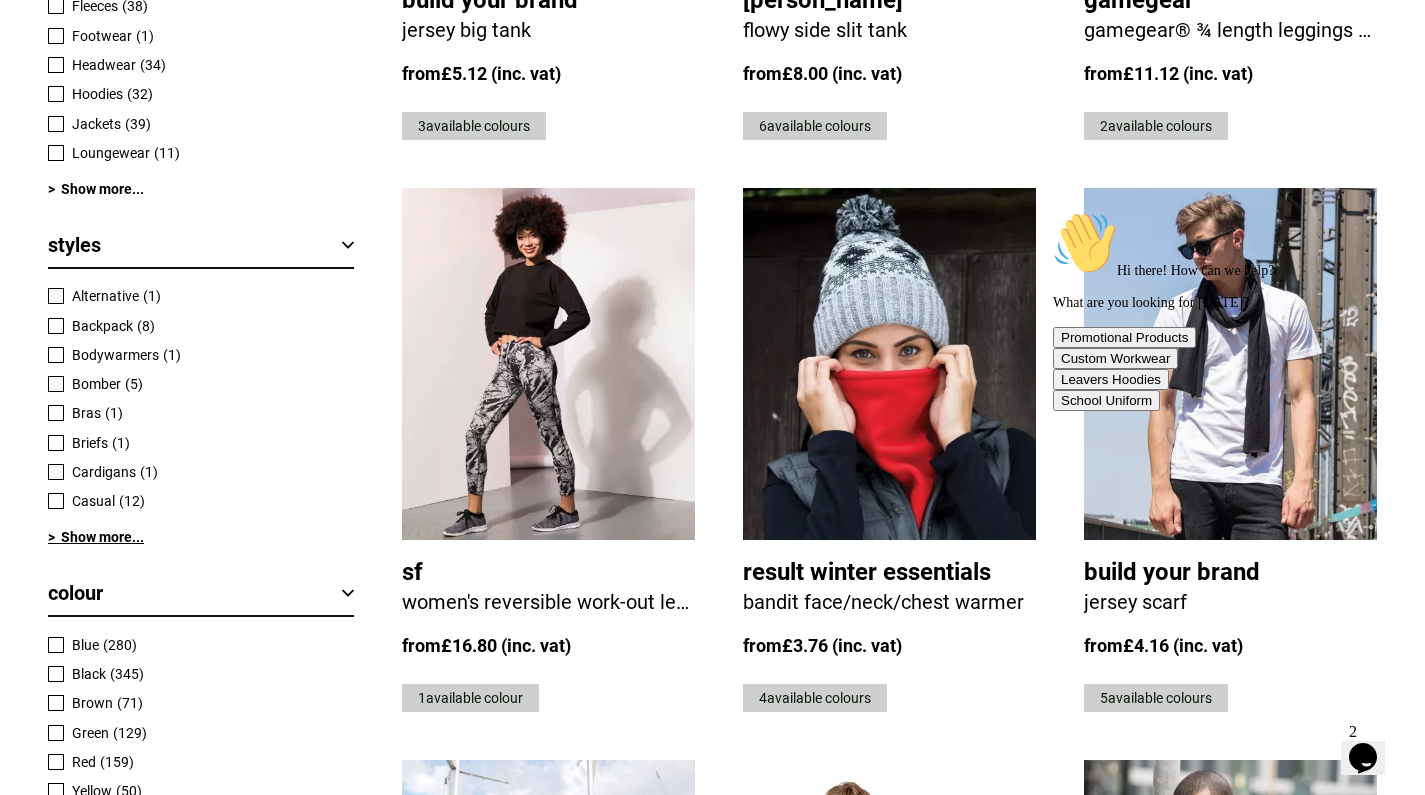 click on ">  Show more..." at bounding box center [201, 537] 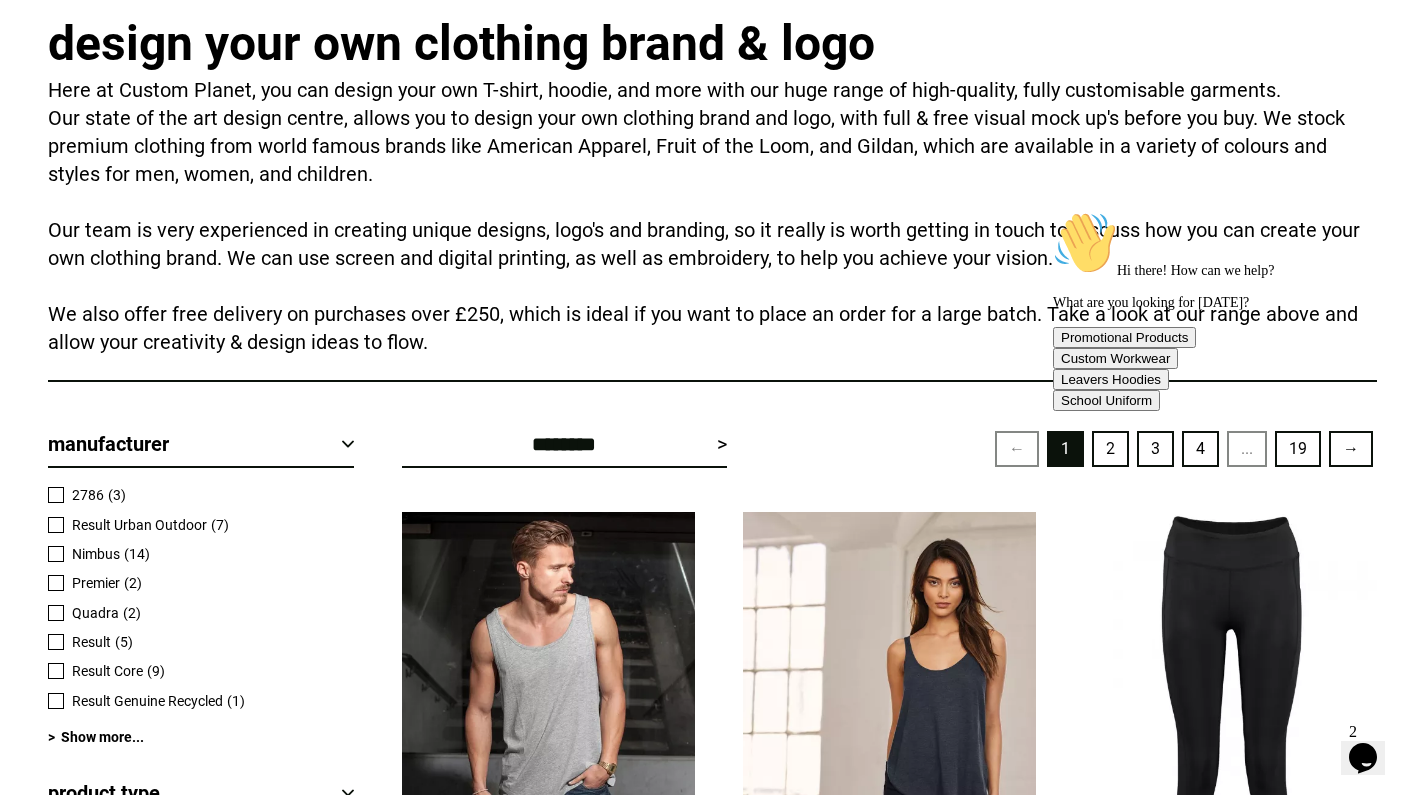 scroll, scrollTop: 447, scrollLeft: 0, axis: vertical 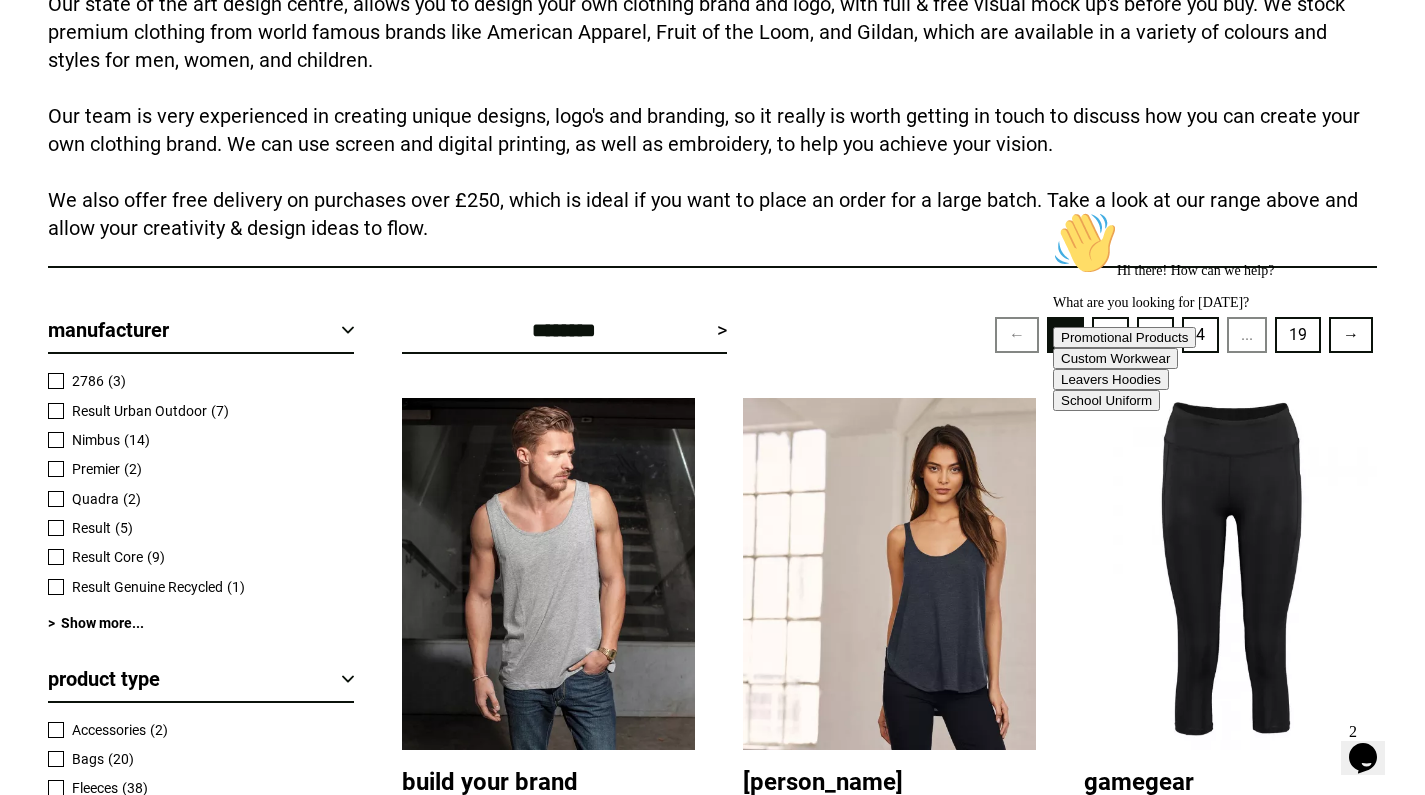 drag, startPoint x: 1378, startPoint y: 359, endPoint x: 2396, endPoint y: 566, distance: 1038.8325 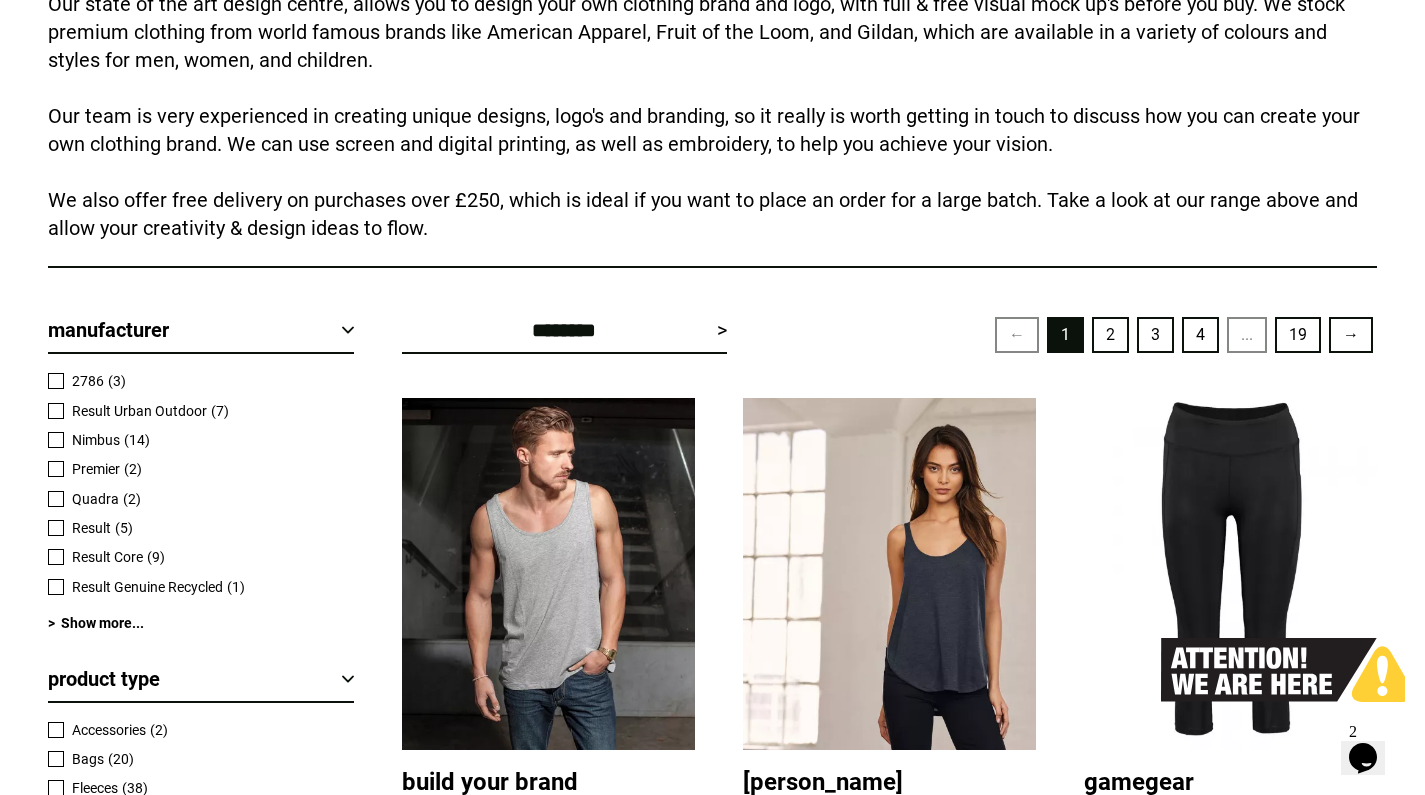 scroll, scrollTop: 451, scrollLeft: 0, axis: vertical 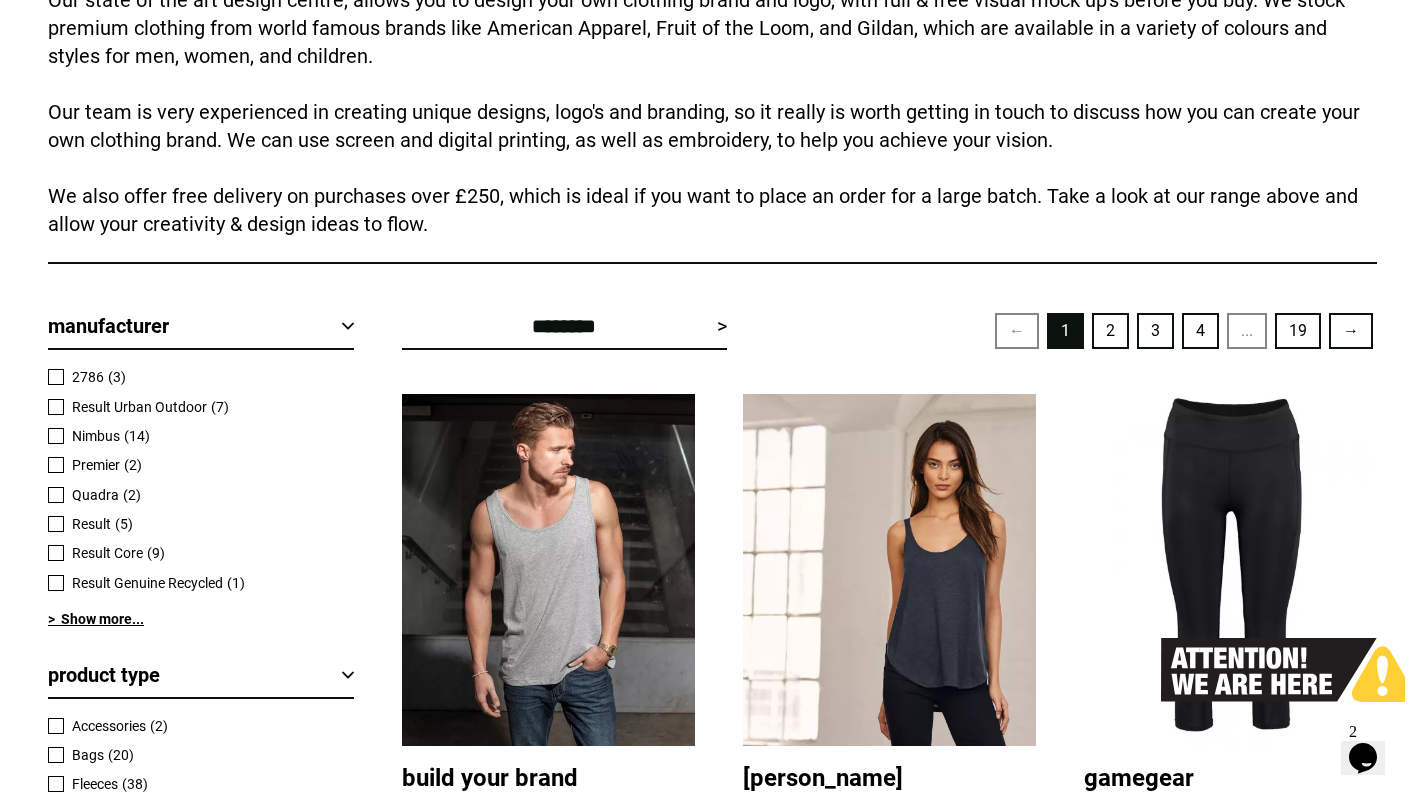 click on ">  Show more..." at bounding box center [201, 619] 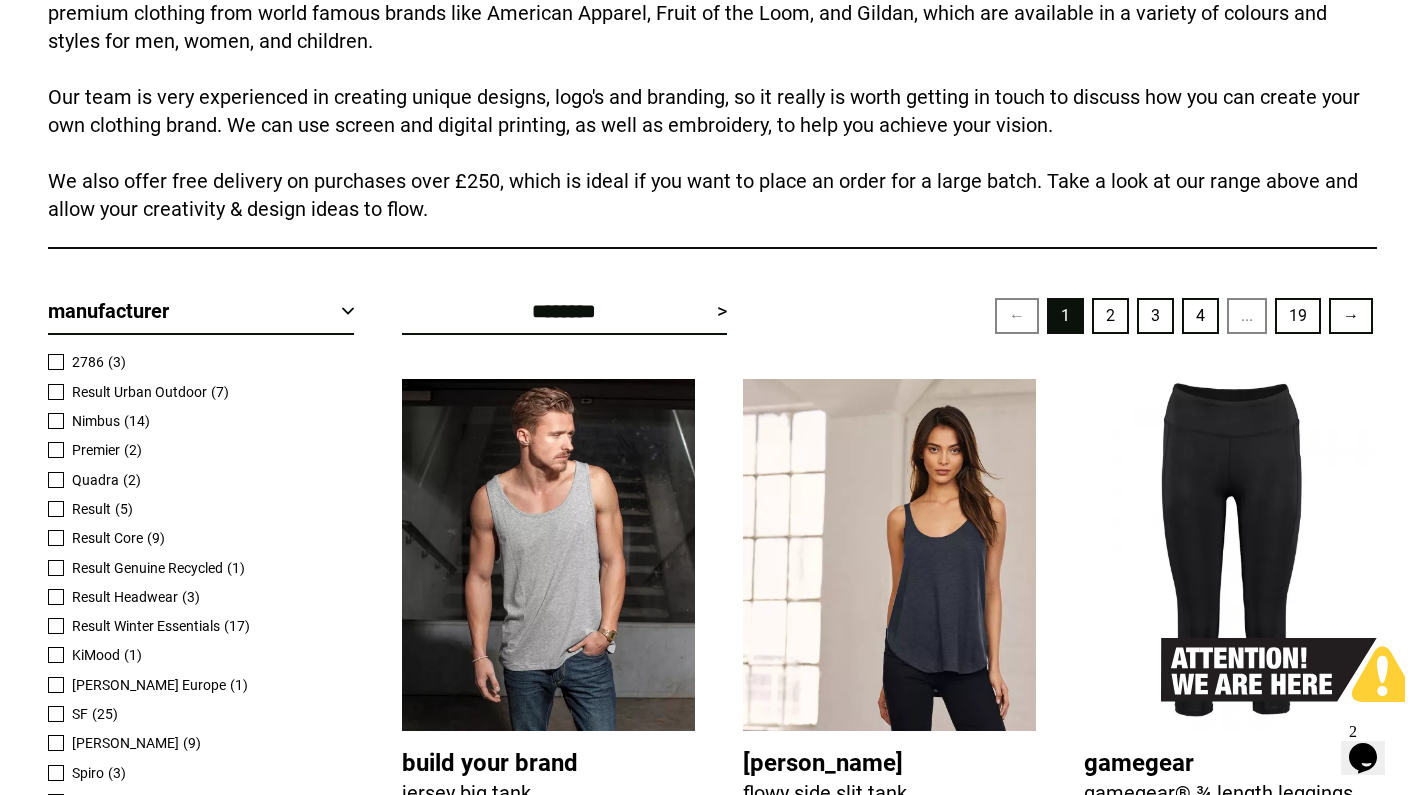 scroll, scrollTop: 470, scrollLeft: 0, axis: vertical 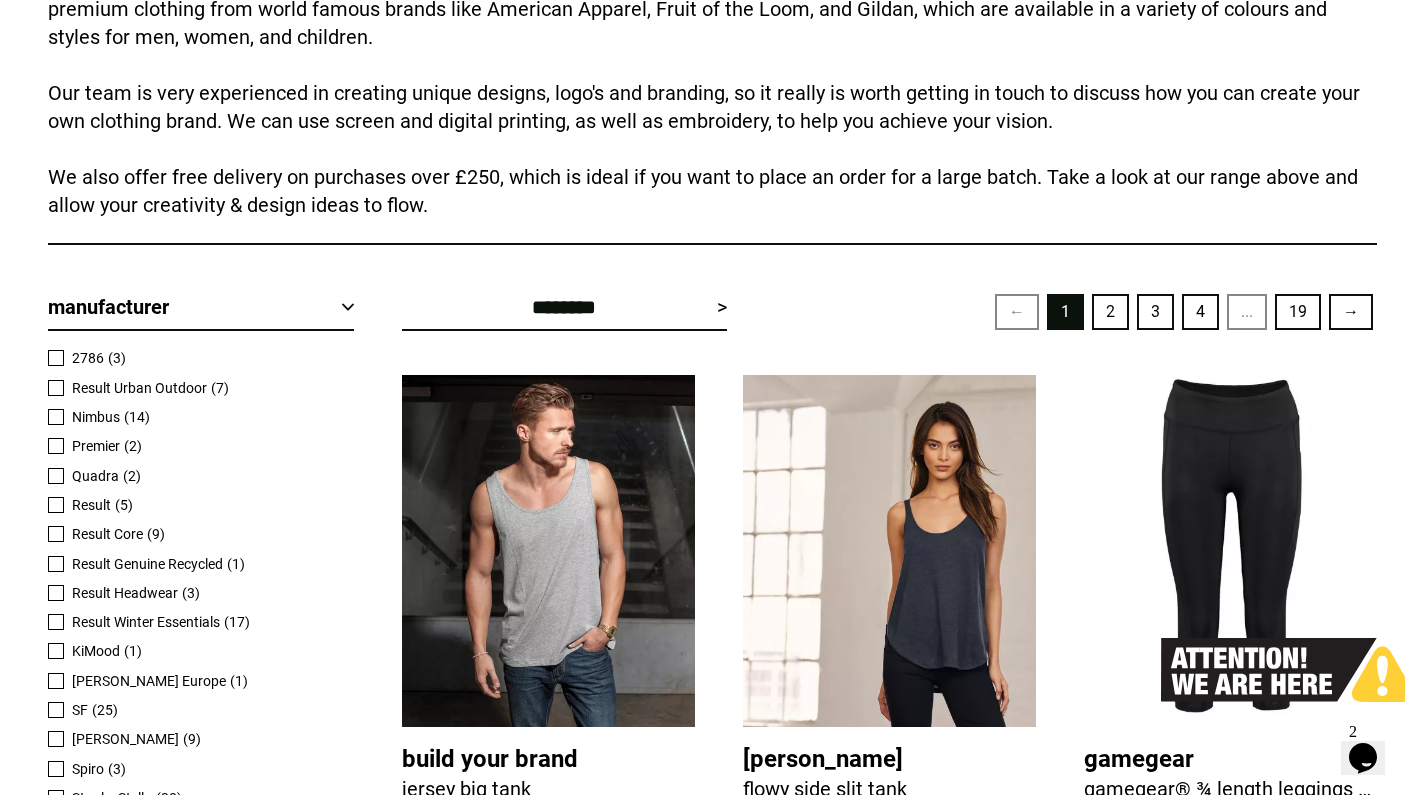 click on "Manufacturer" at bounding box center [201, 312] 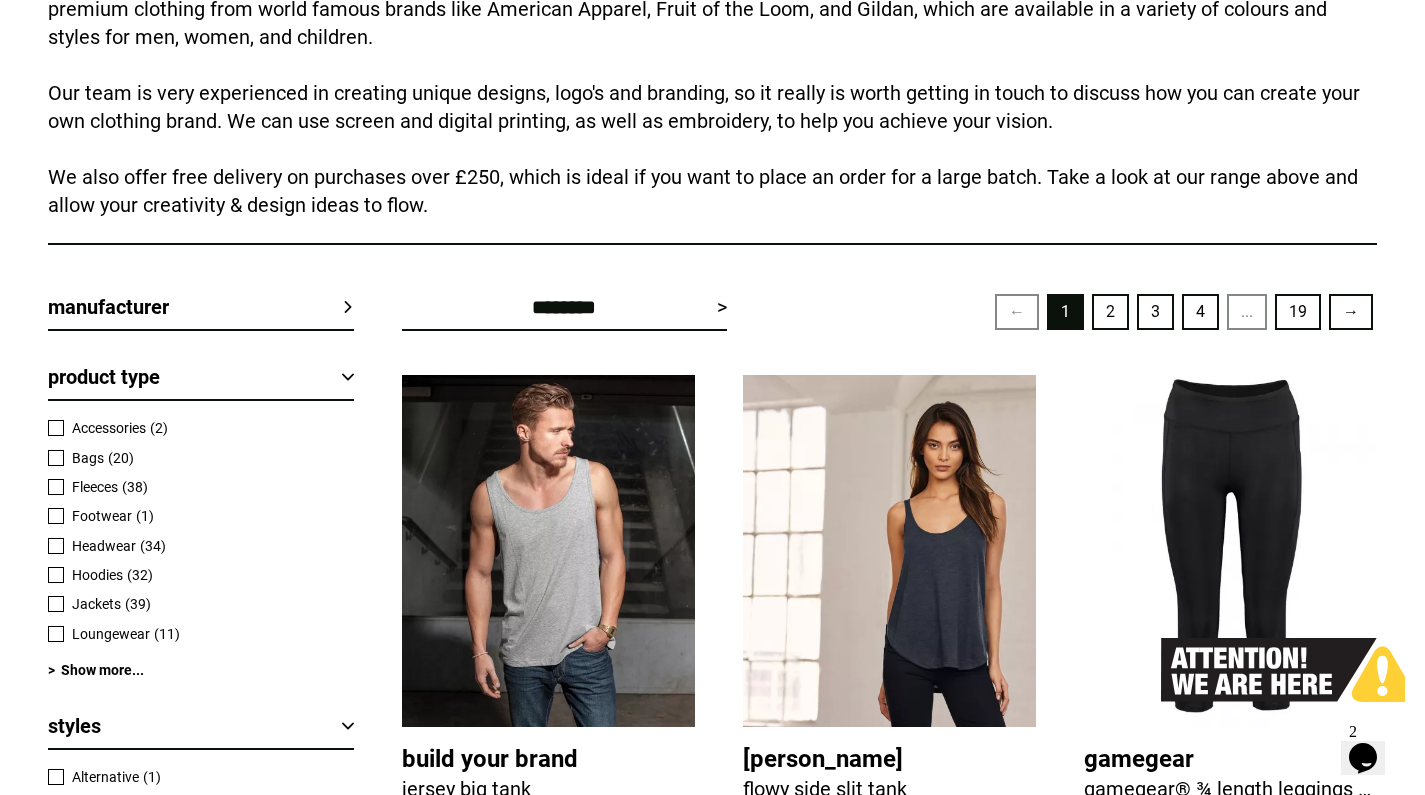 scroll, scrollTop: 495, scrollLeft: 0, axis: vertical 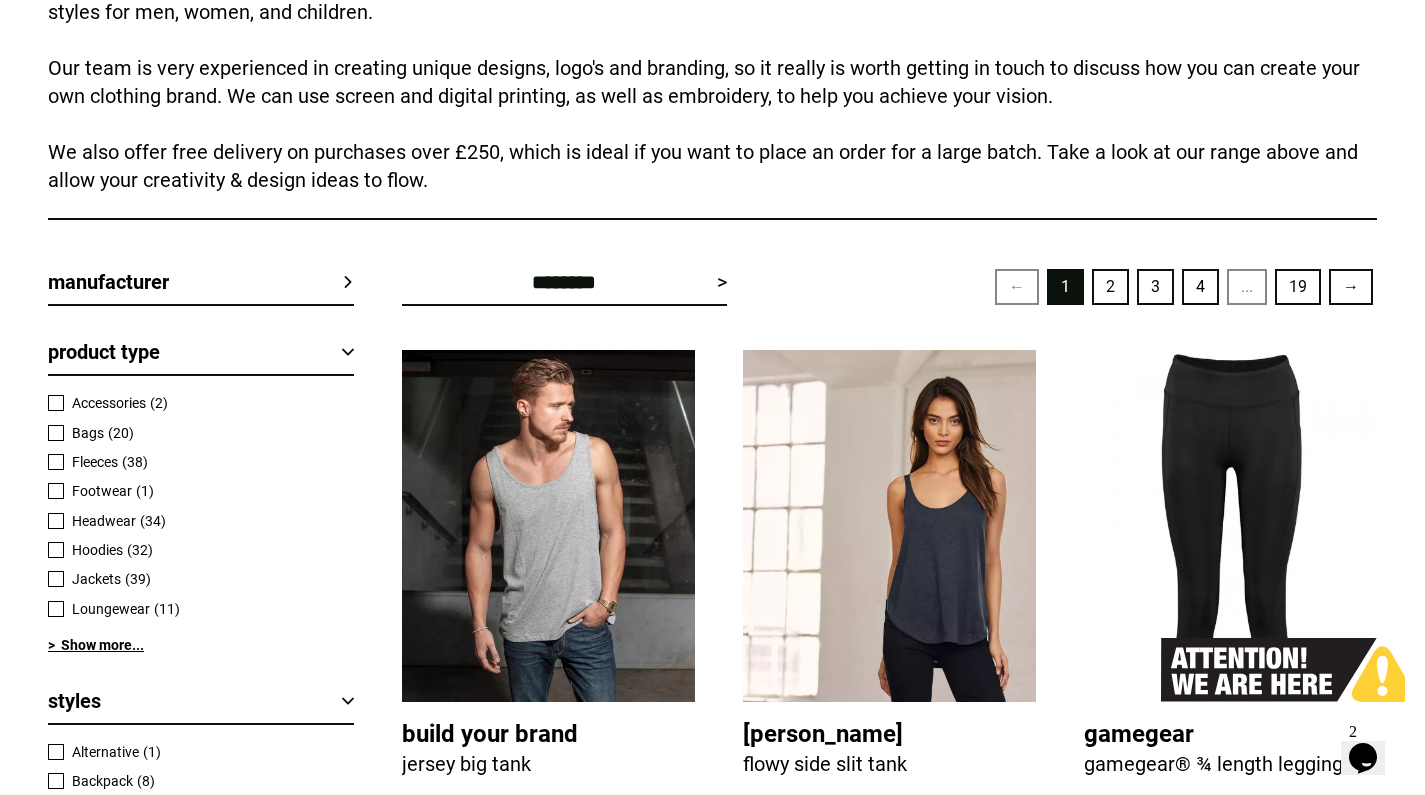 click on ">  Show more..." at bounding box center [201, 645] 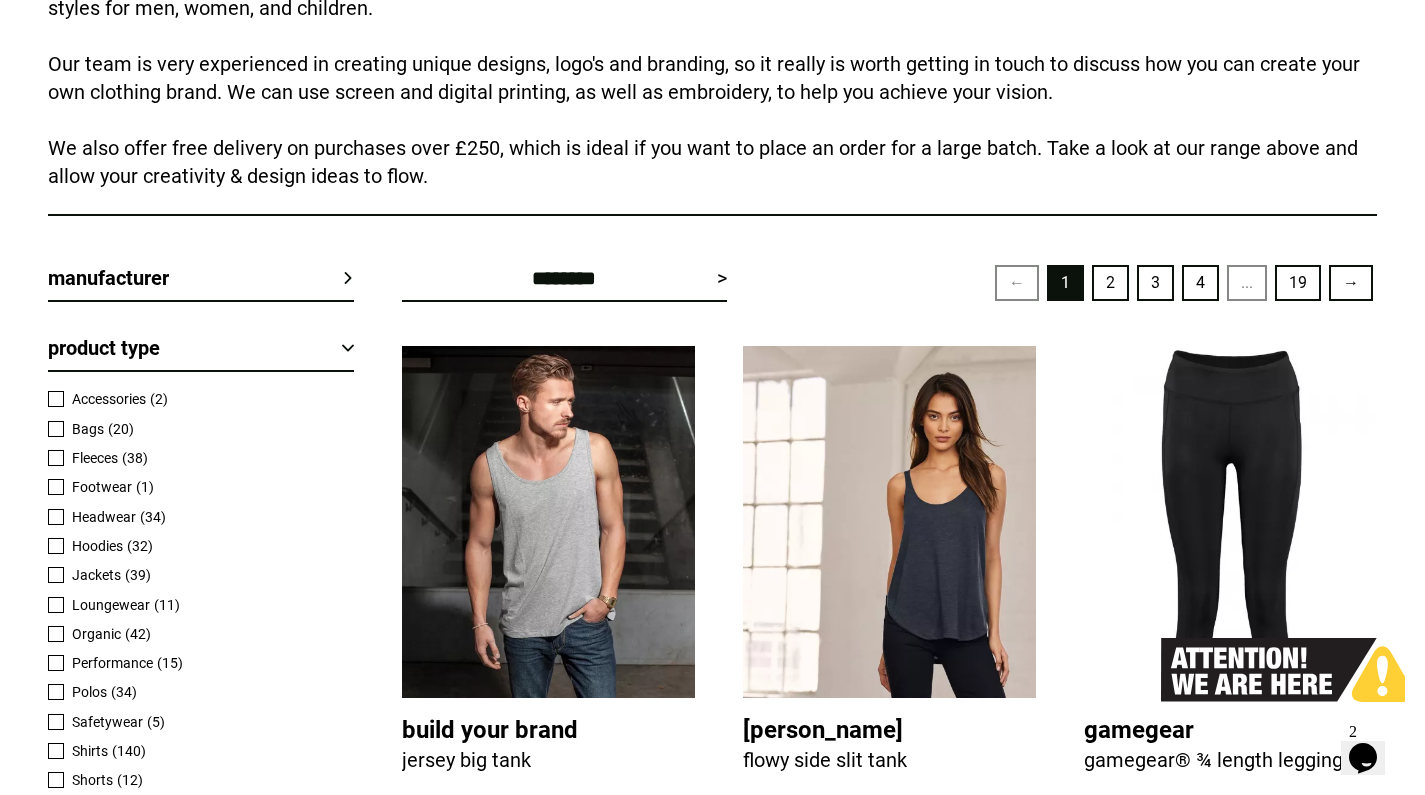 scroll, scrollTop: 549, scrollLeft: 0, axis: vertical 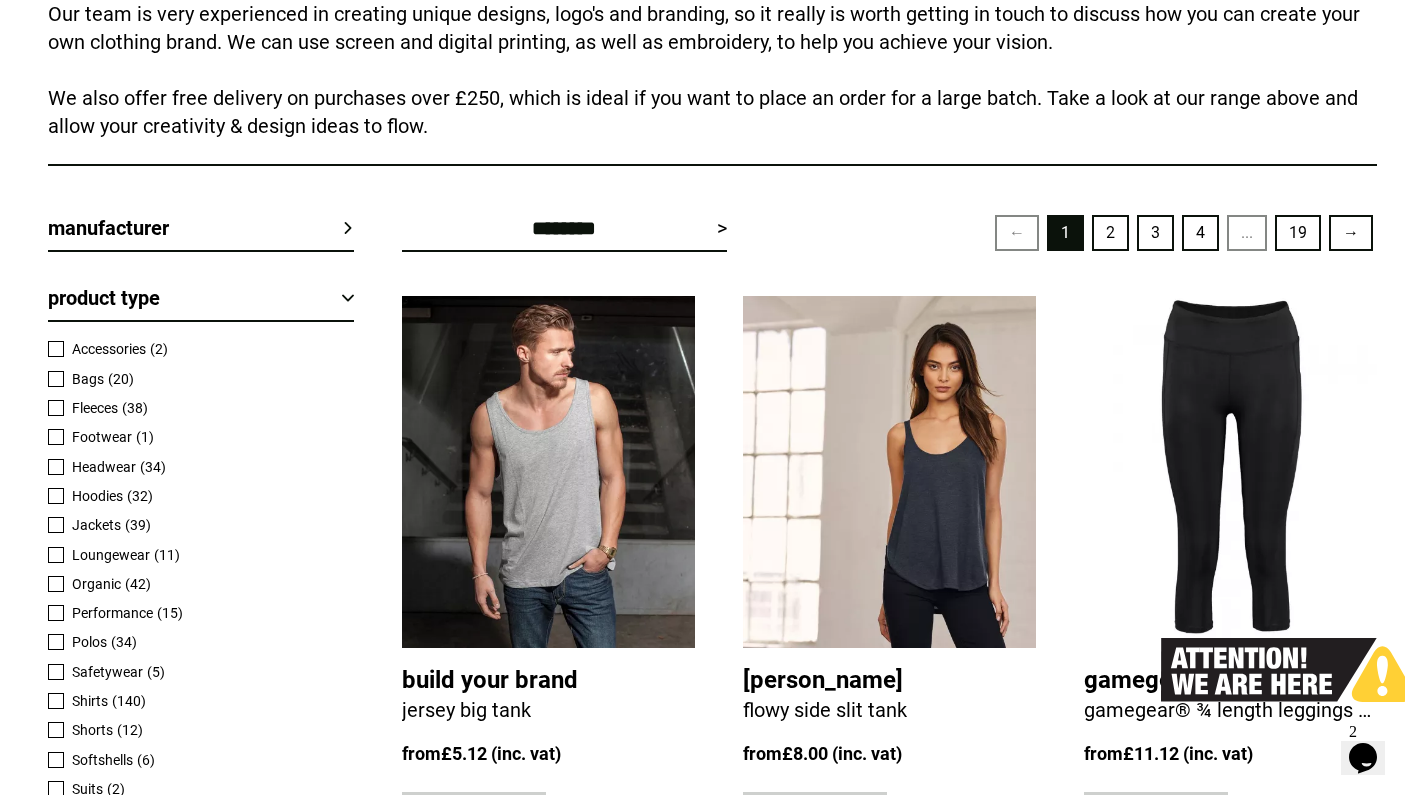 click on "Performance" at bounding box center [112, 613] 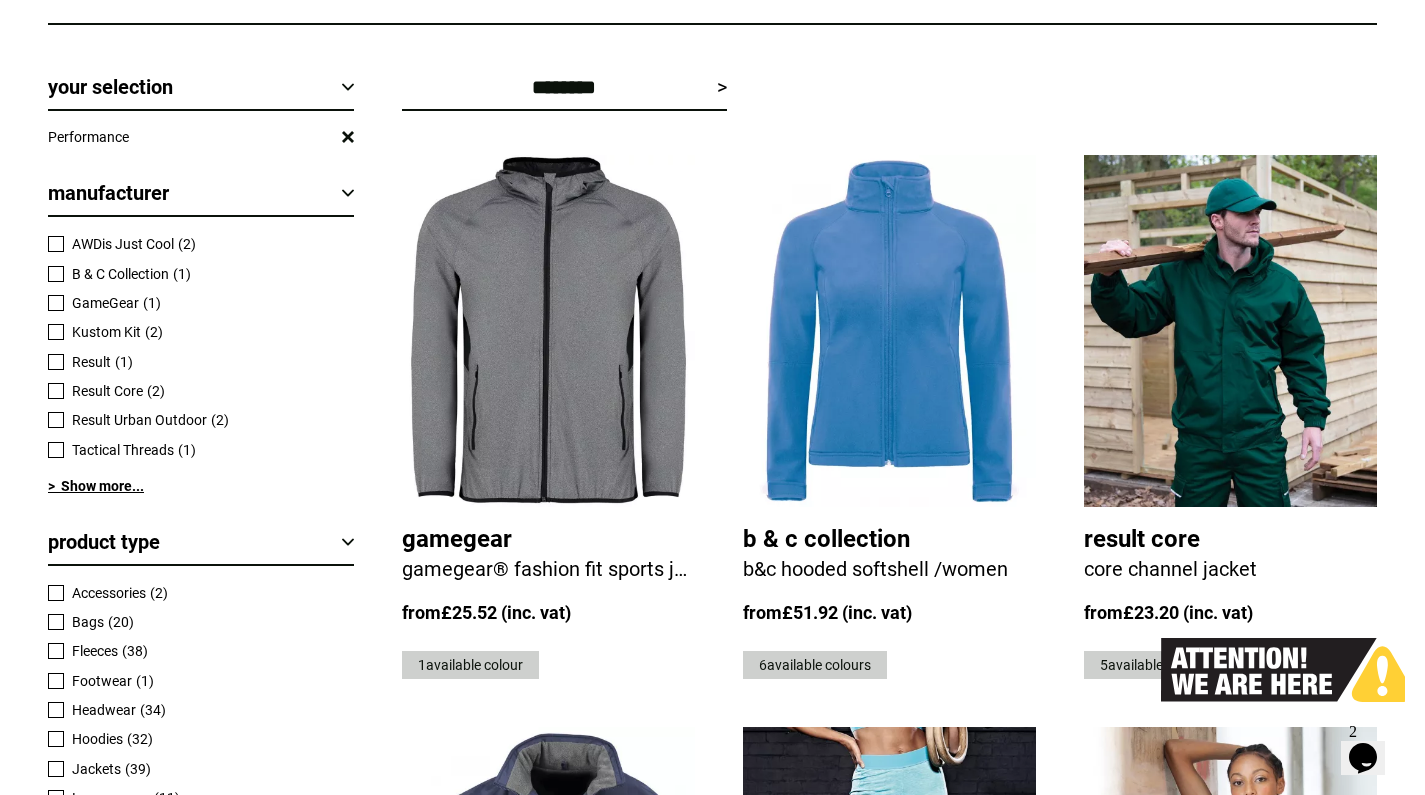scroll, scrollTop: 694, scrollLeft: 0, axis: vertical 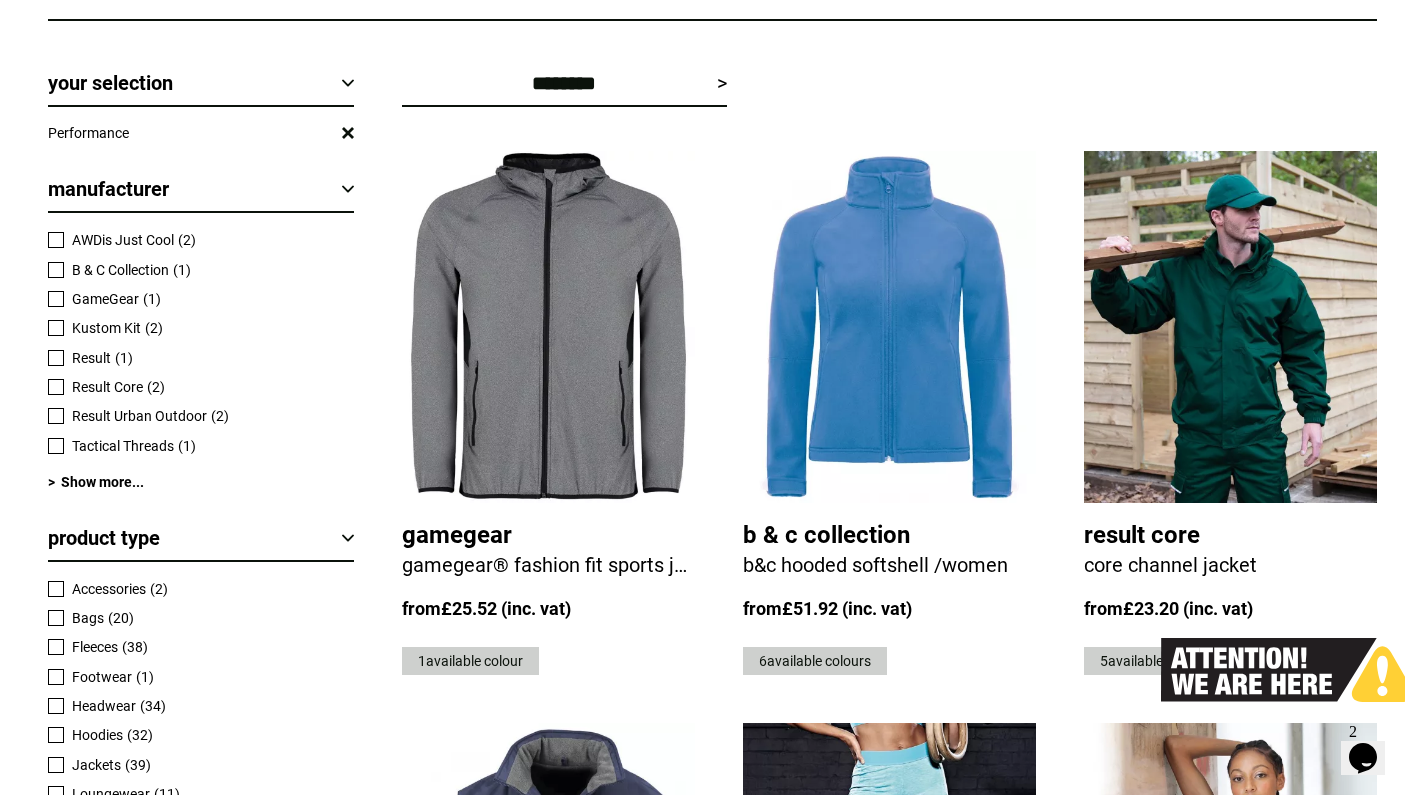 click on "Performance" at bounding box center (201, 133) 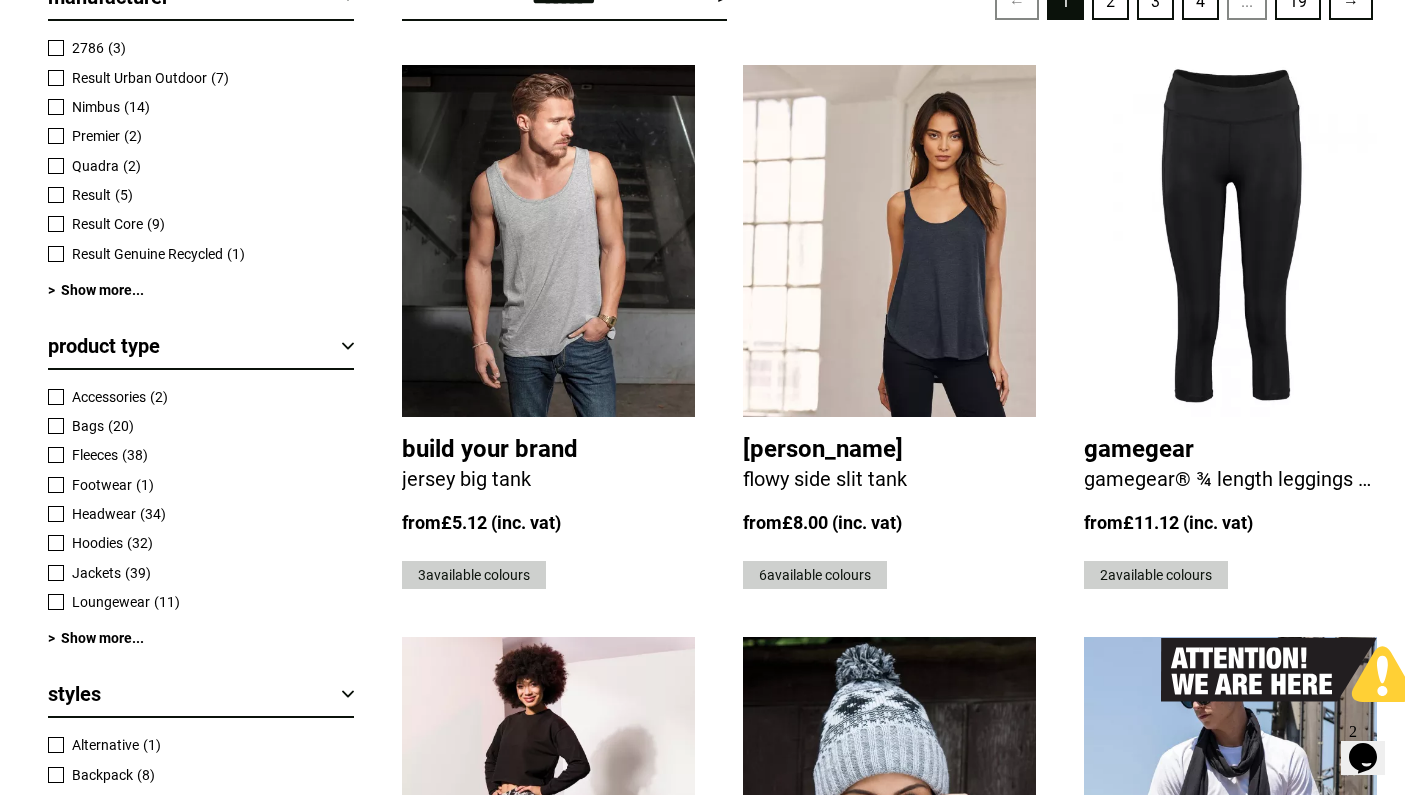 scroll, scrollTop: 789, scrollLeft: 0, axis: vertical 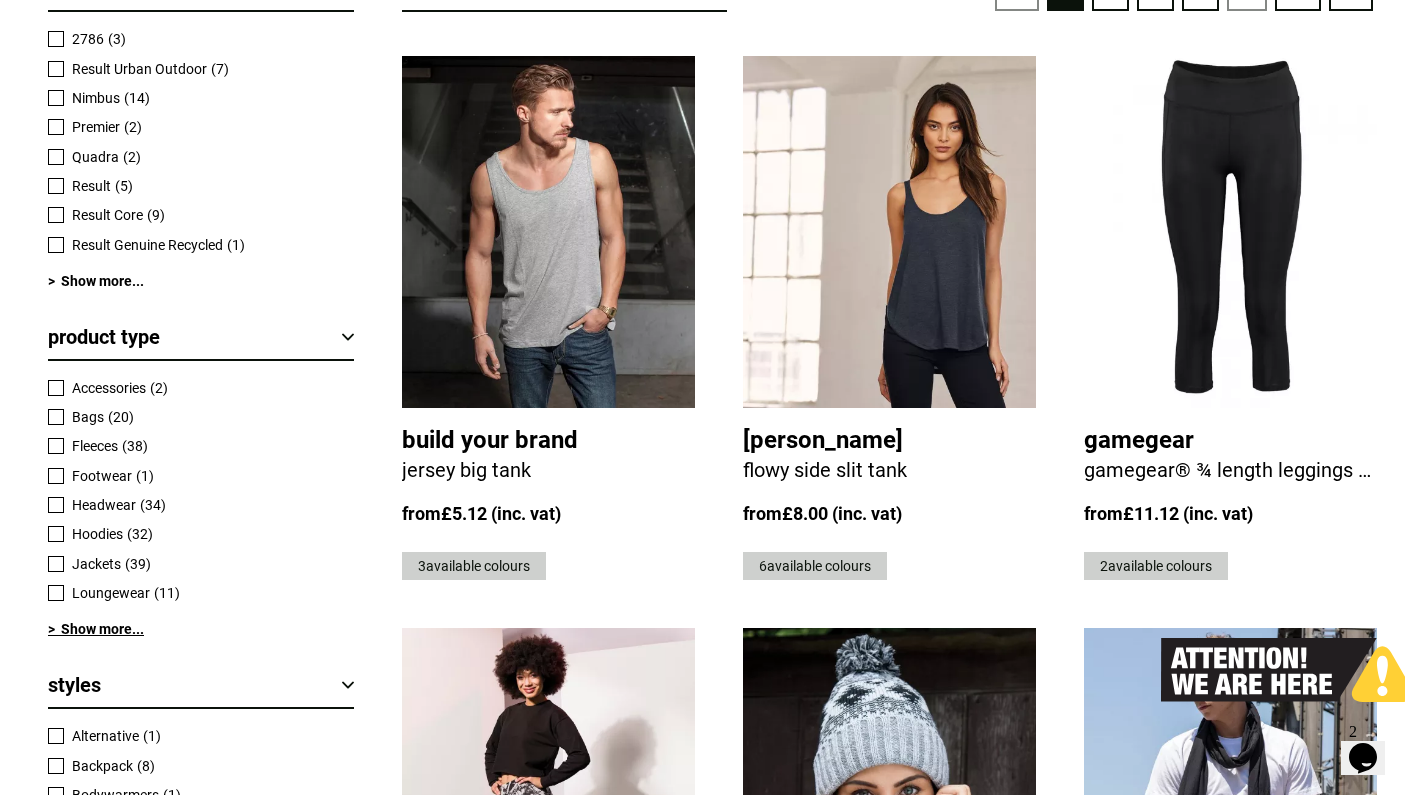 click on ">  Show more..." at bounding box center (201, 629) 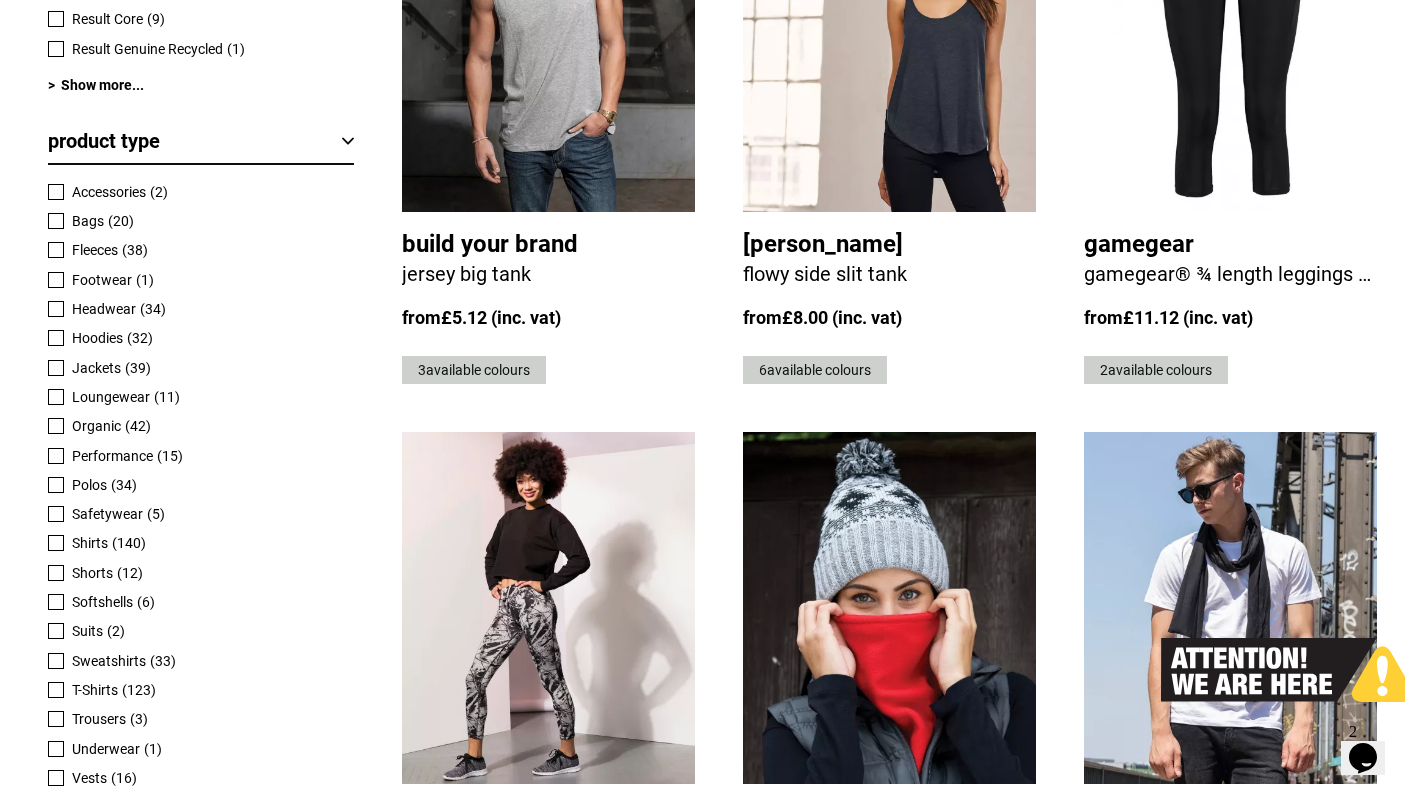 scroll, scrollTop: 1083, scrollLeft: 0, axis: vertical 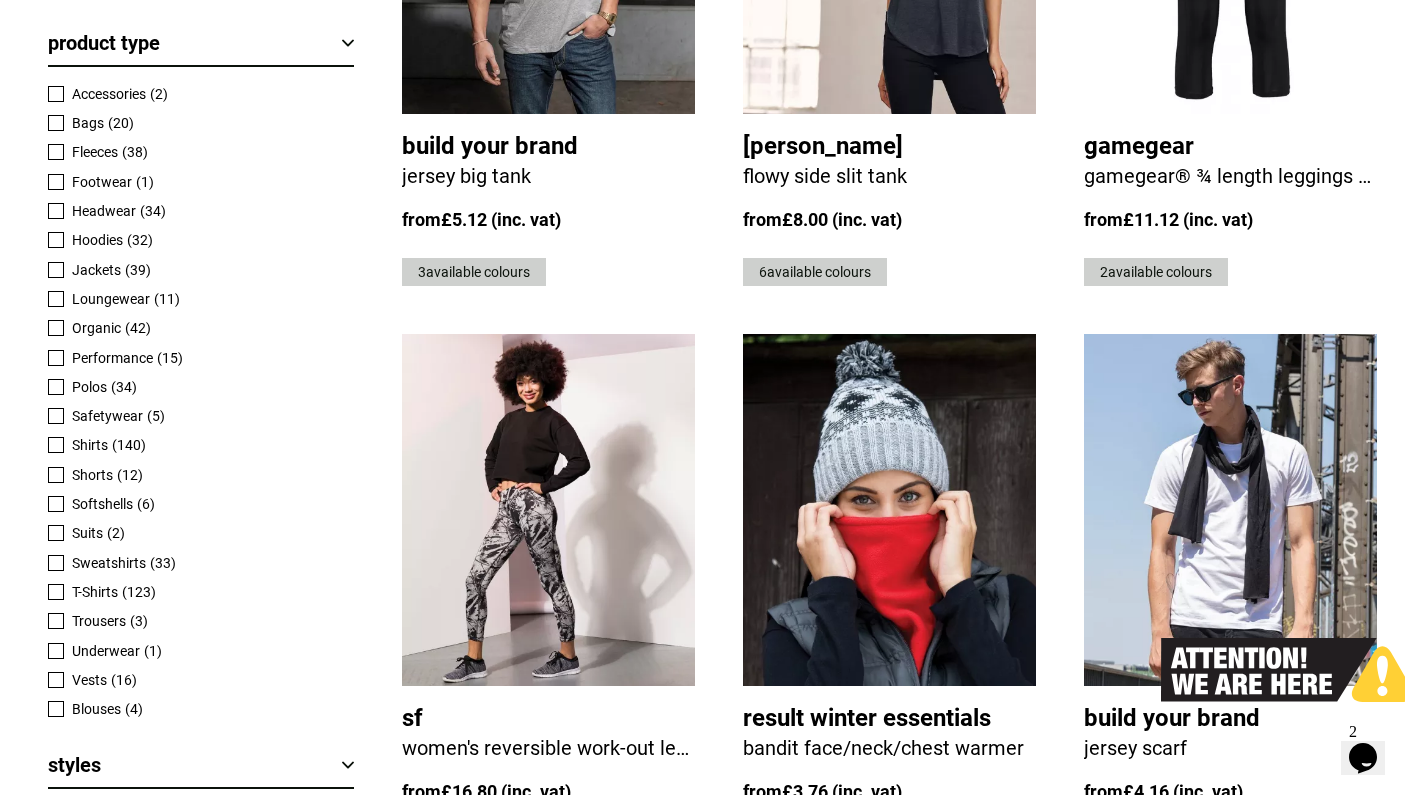 click on "T-Shirts" at bounding box center [95, 592] 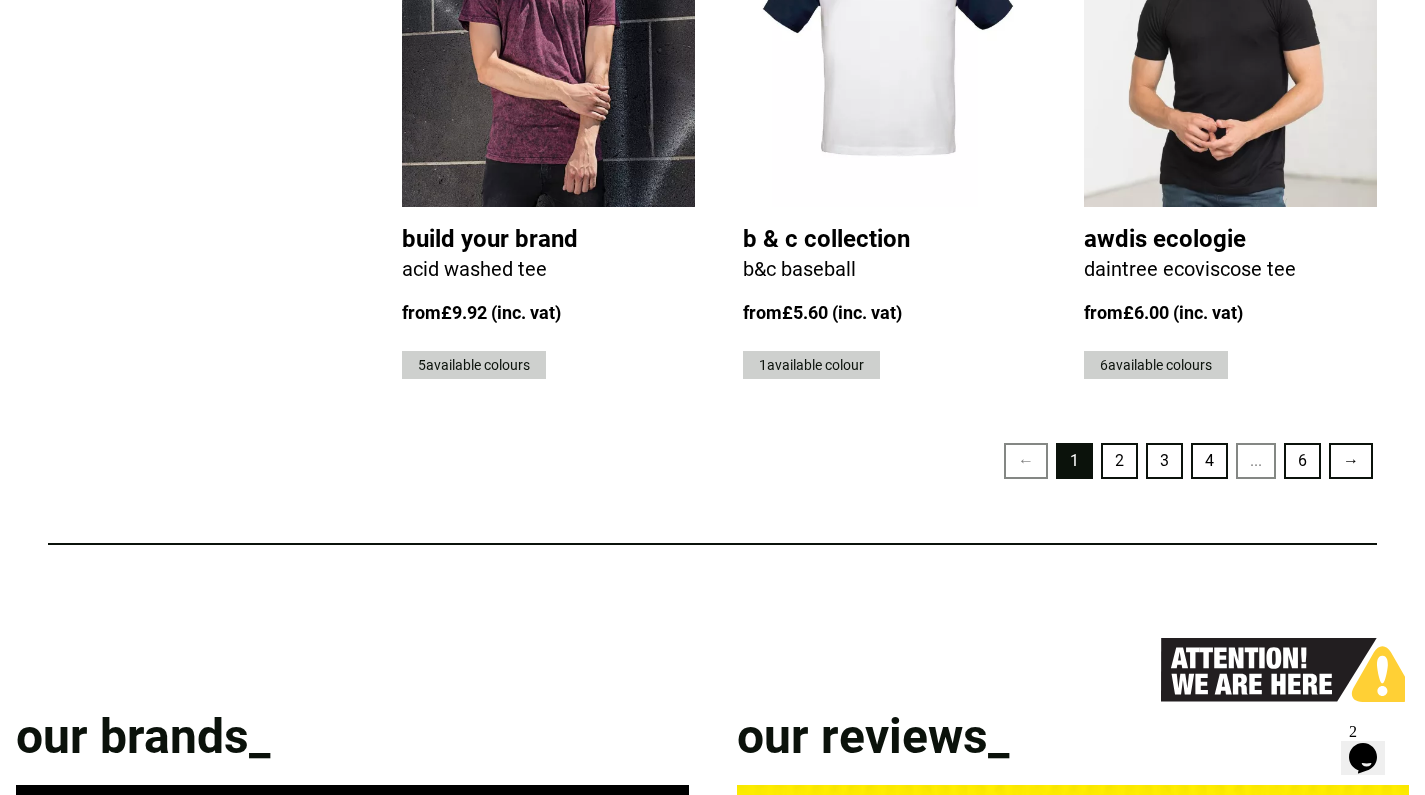 scroll, scrollTop: 4996, scrollLeft: 0, axis: vertical 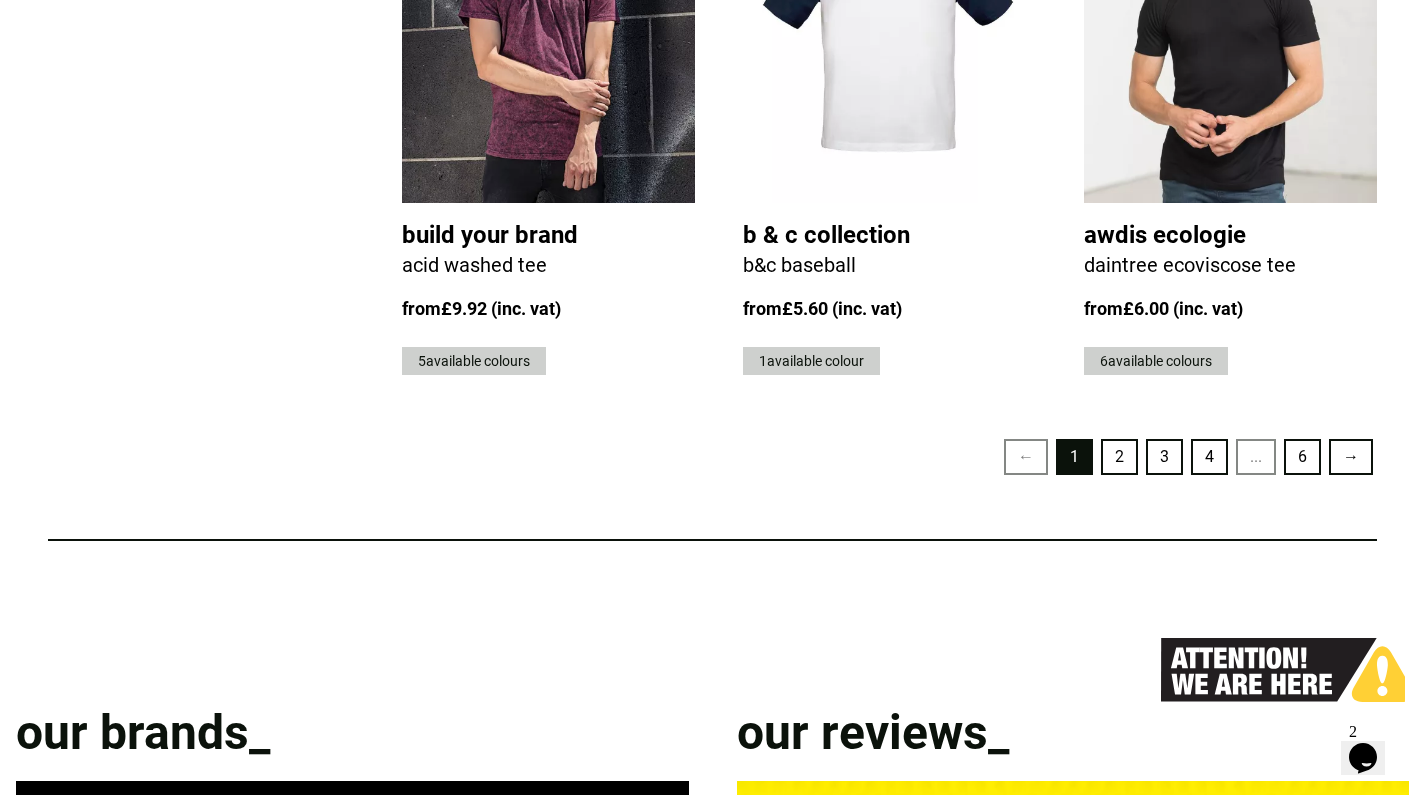 click on "2" at bounding box center (1119, 457) 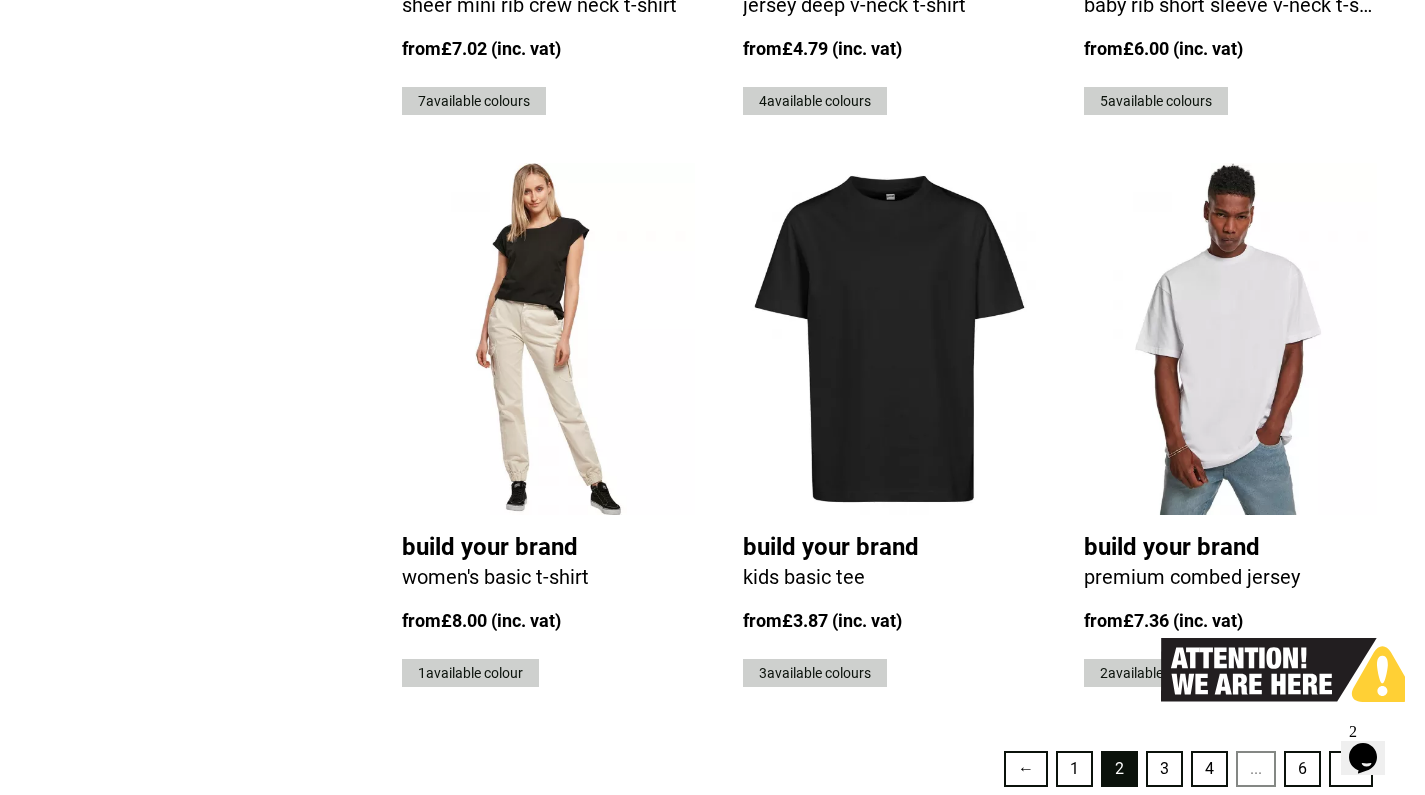 scroll, scrollTop: 4983, scrollLeft: 0, axis: vertical 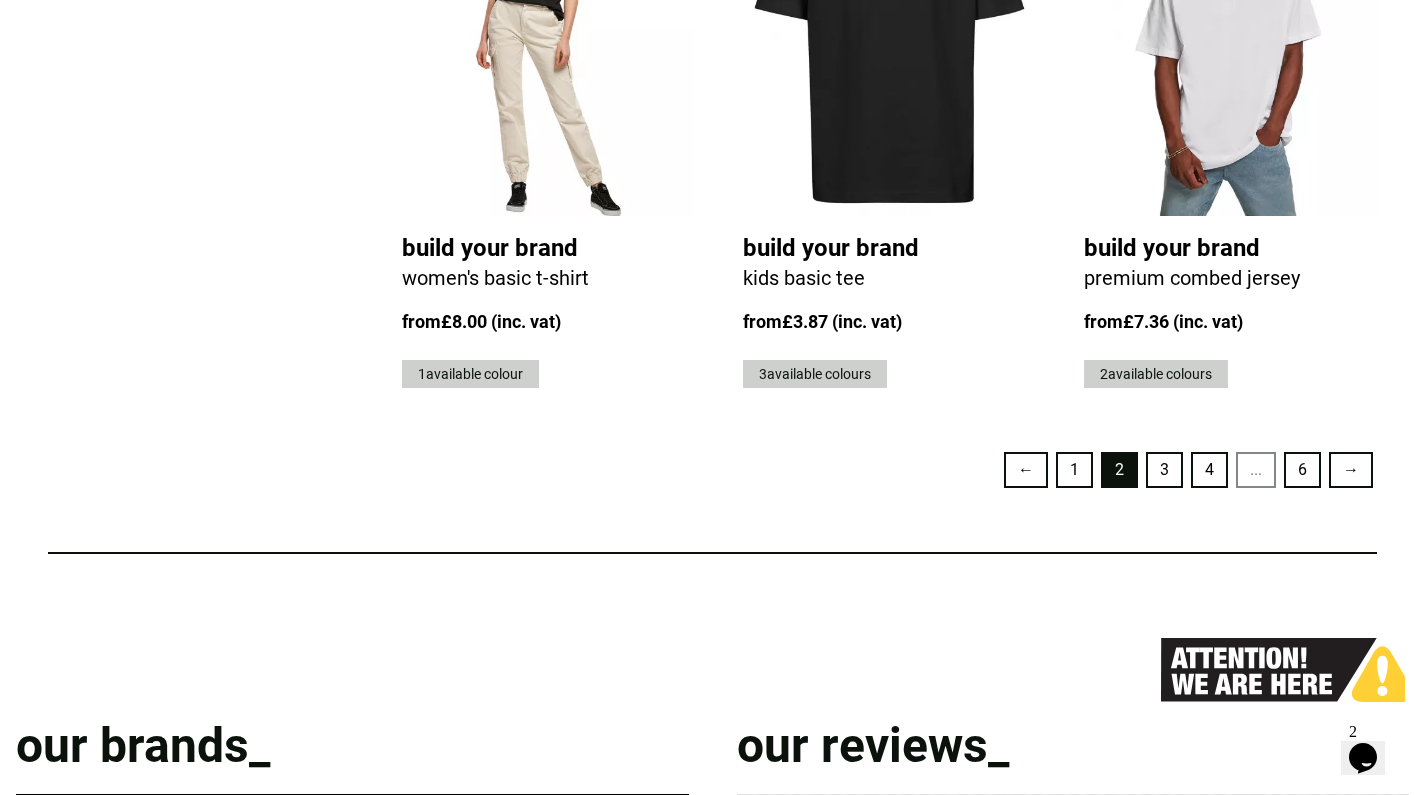 click on "3" at bounding box center [1164, 470] 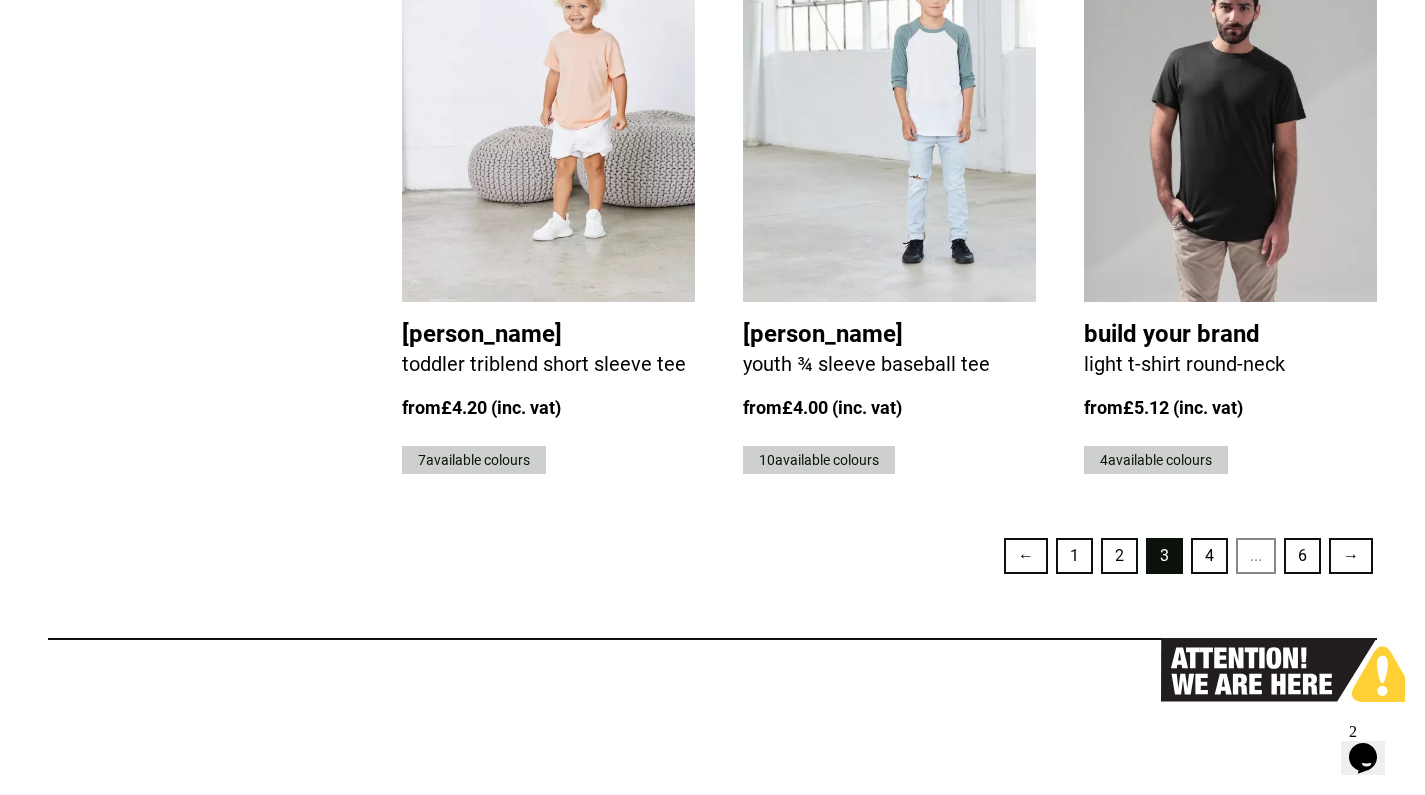 scroll, scrollTop: 5047, scrollLeft: 0, axis: vertical 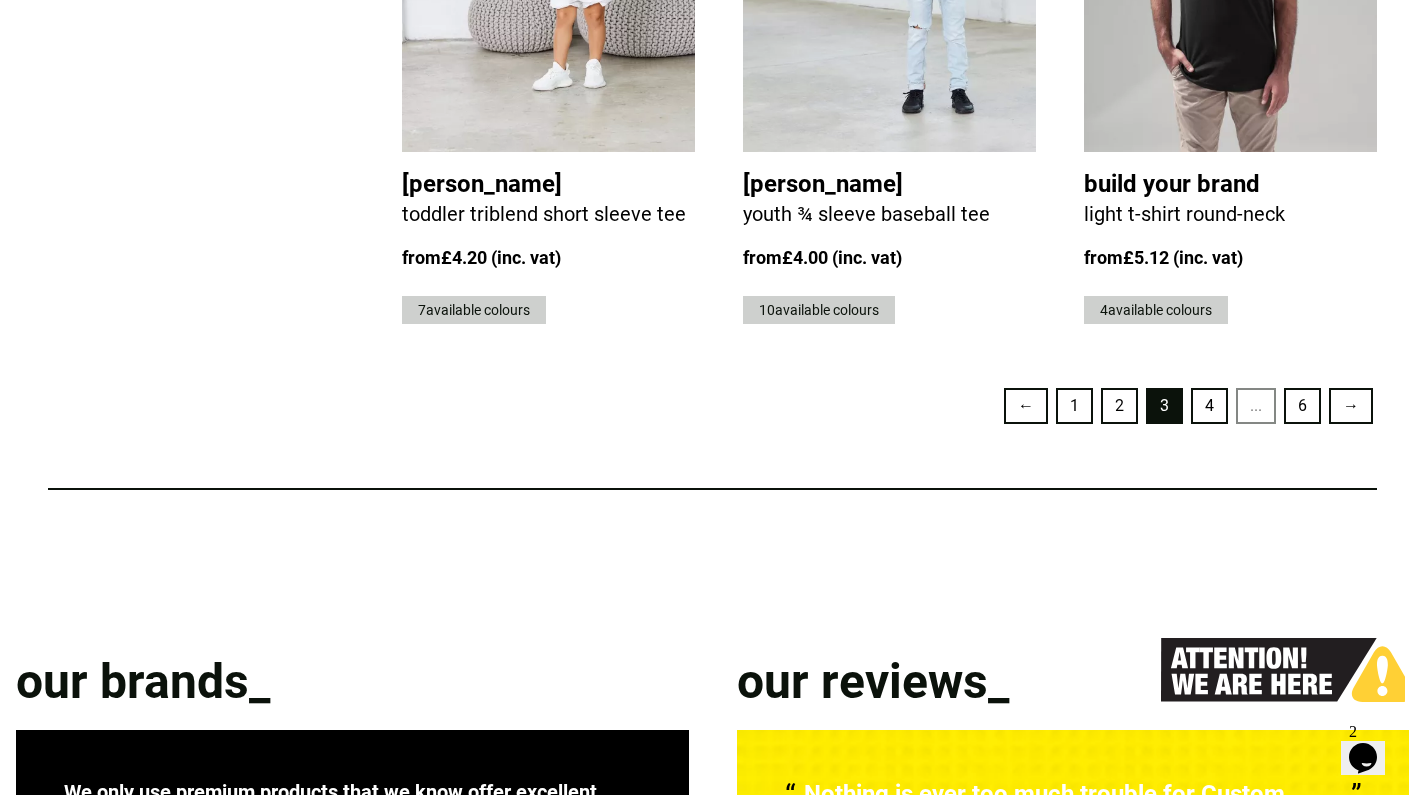 click on "4" at bounding box center [1209, 406] 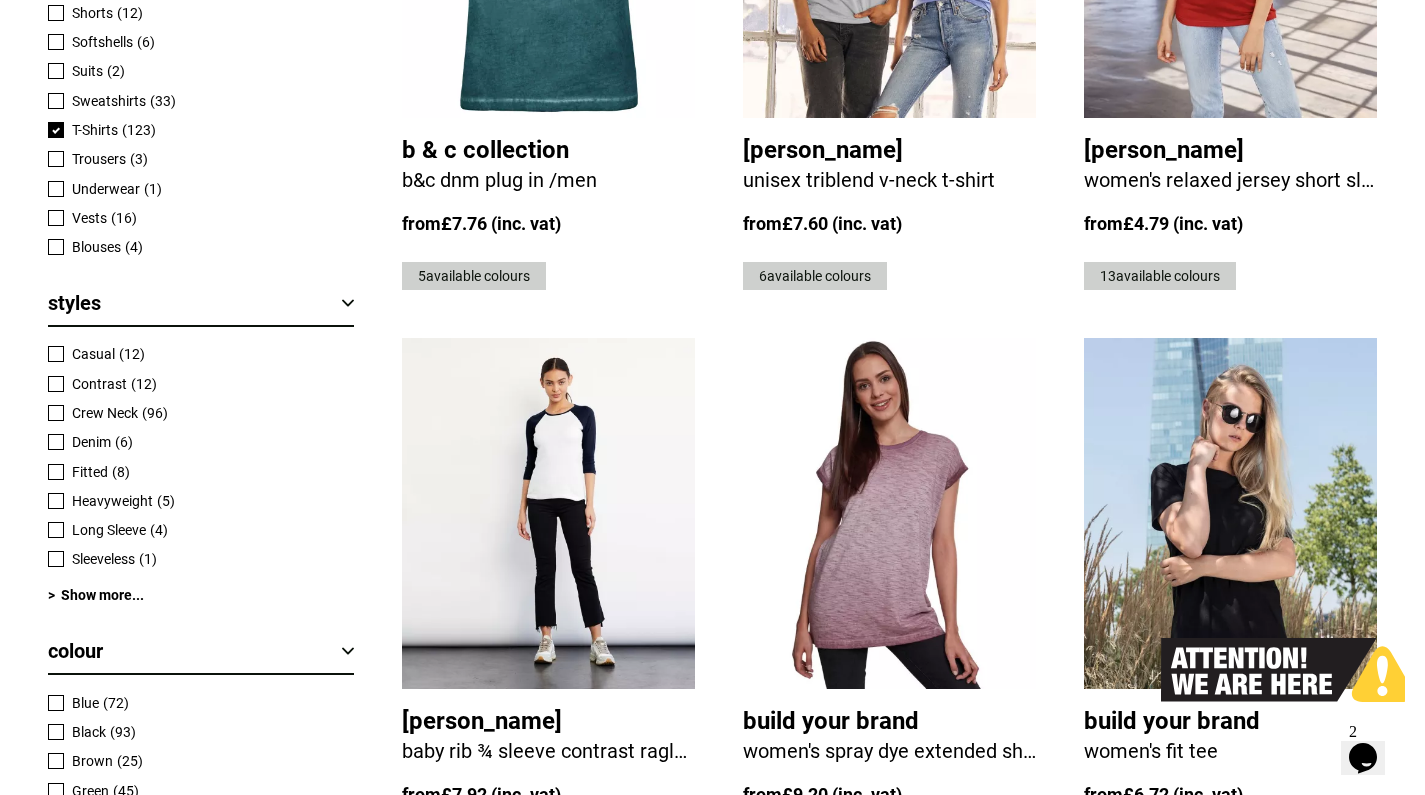 scroll, scrollTop: 1674, scrollLeft: 0, axis: vertical 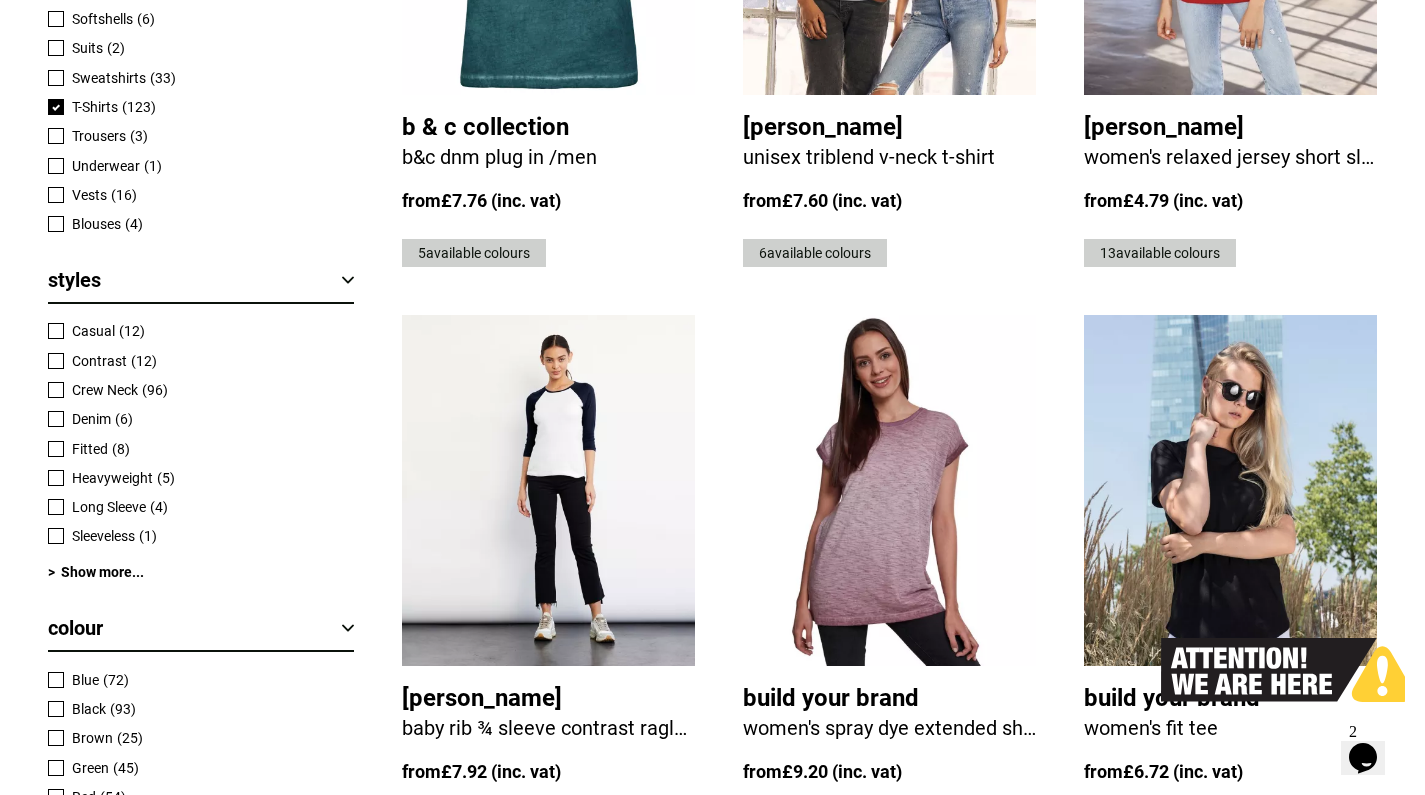 click on ">  Show more..." at bounding box center [201, 572] 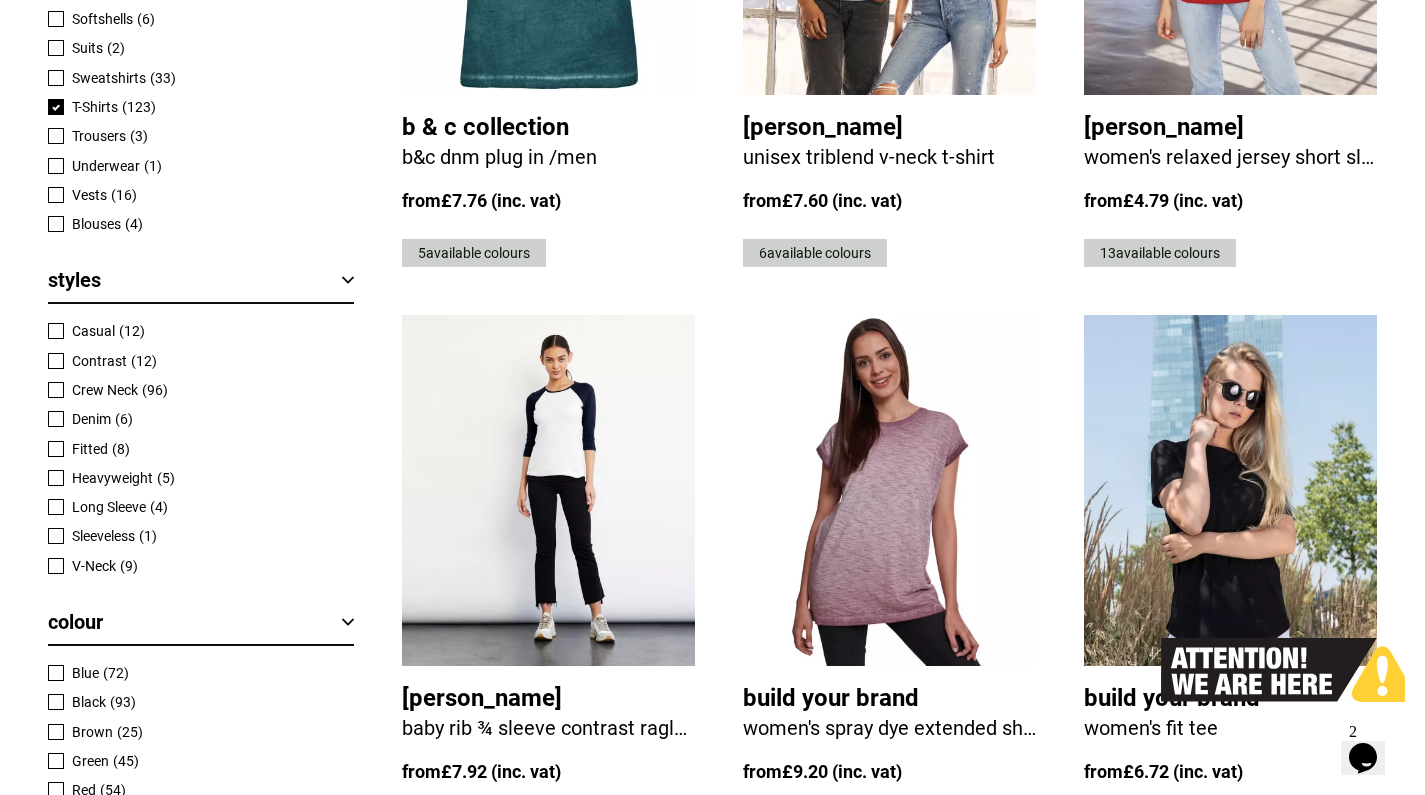 click at bounding box center (56, 107) 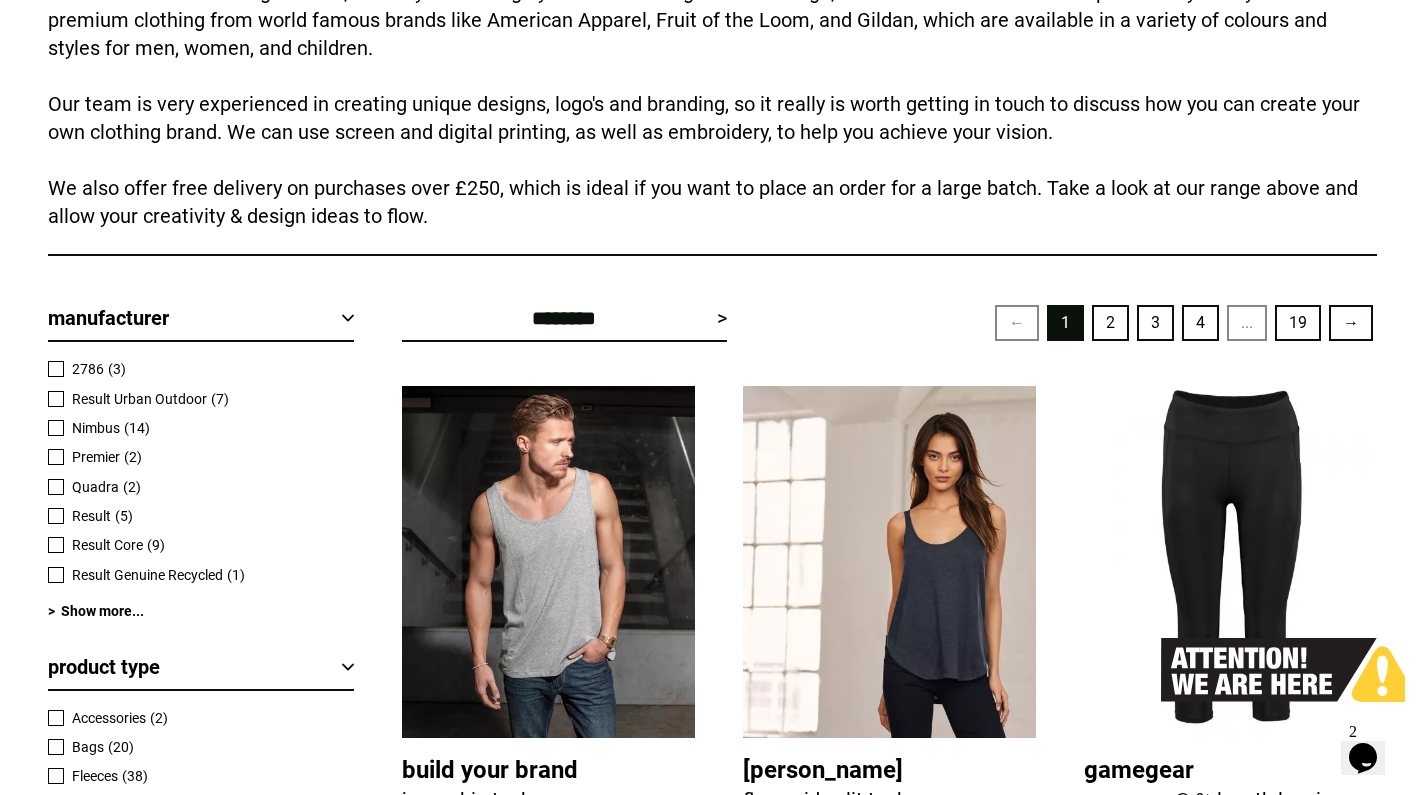 scroll, scrollTop: 463, scrollLeft: 0, axis: vertical 